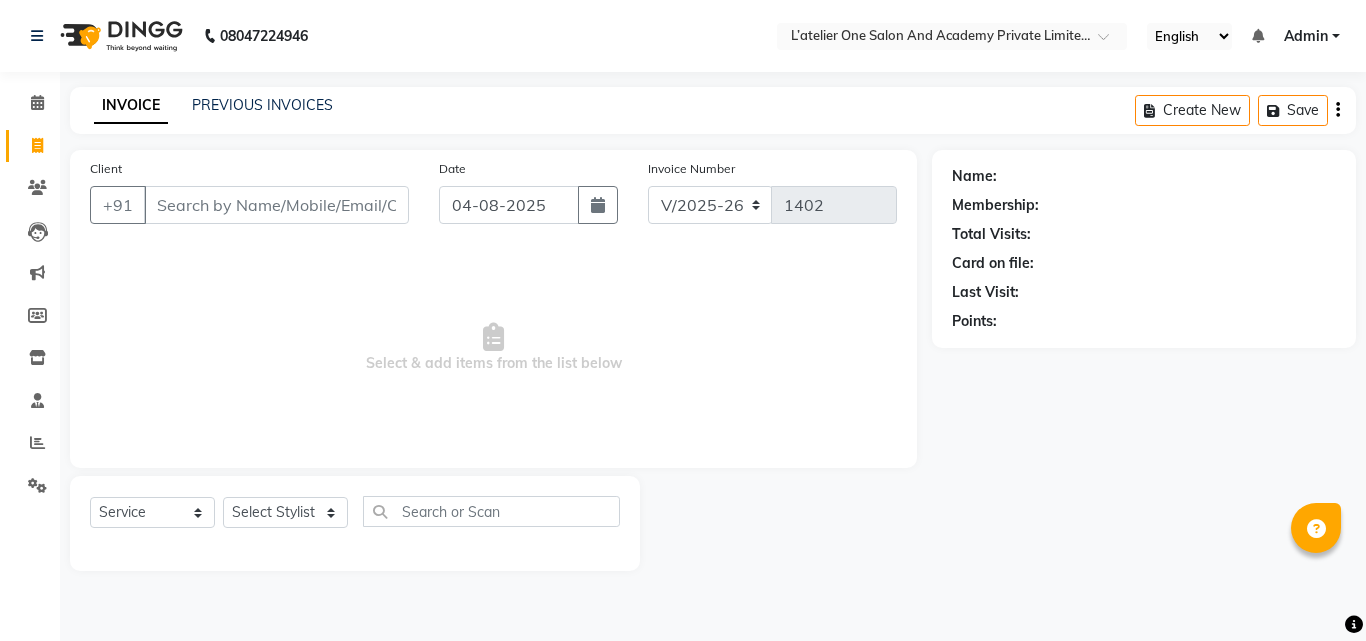 select on "6939" 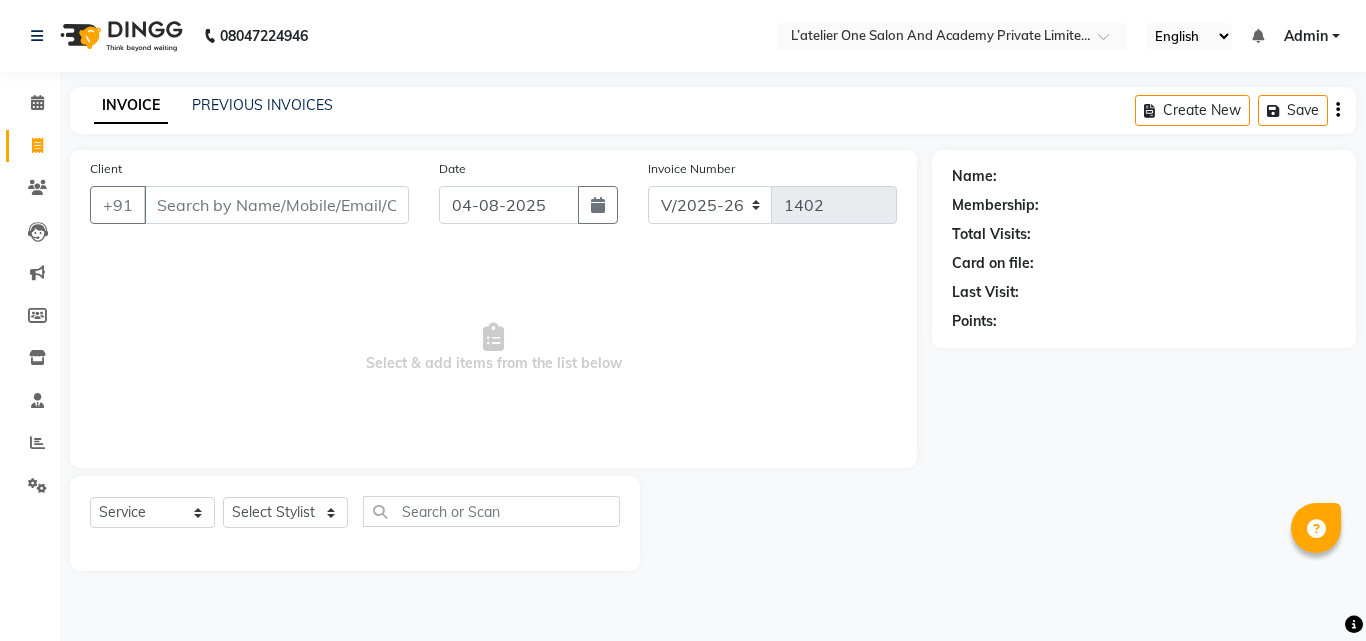 scroll, scrollTop: 0, scrollLeft: 0, axis: both 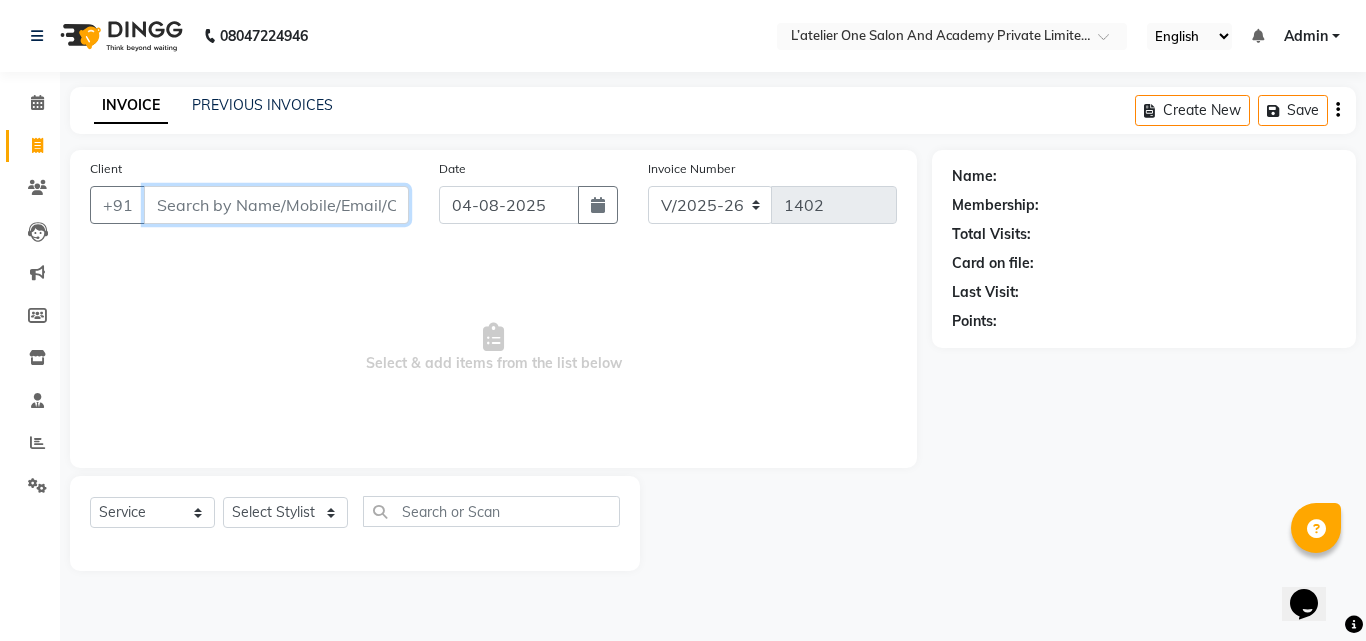 type on "l" 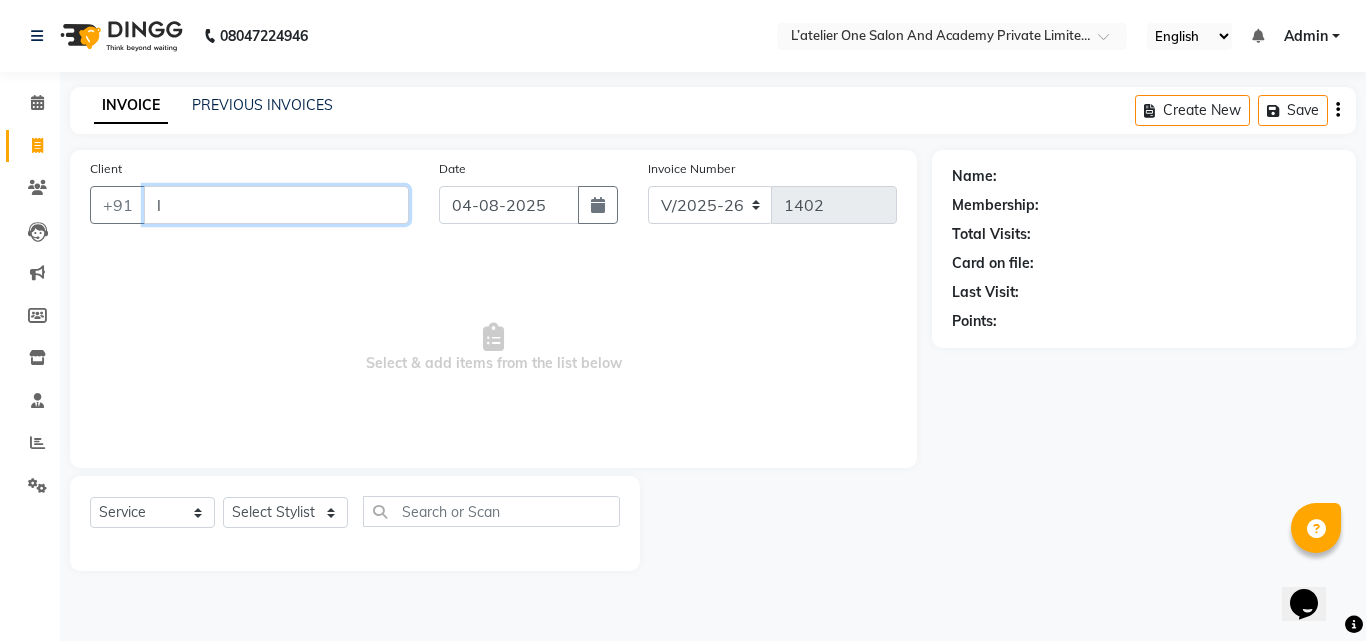 type 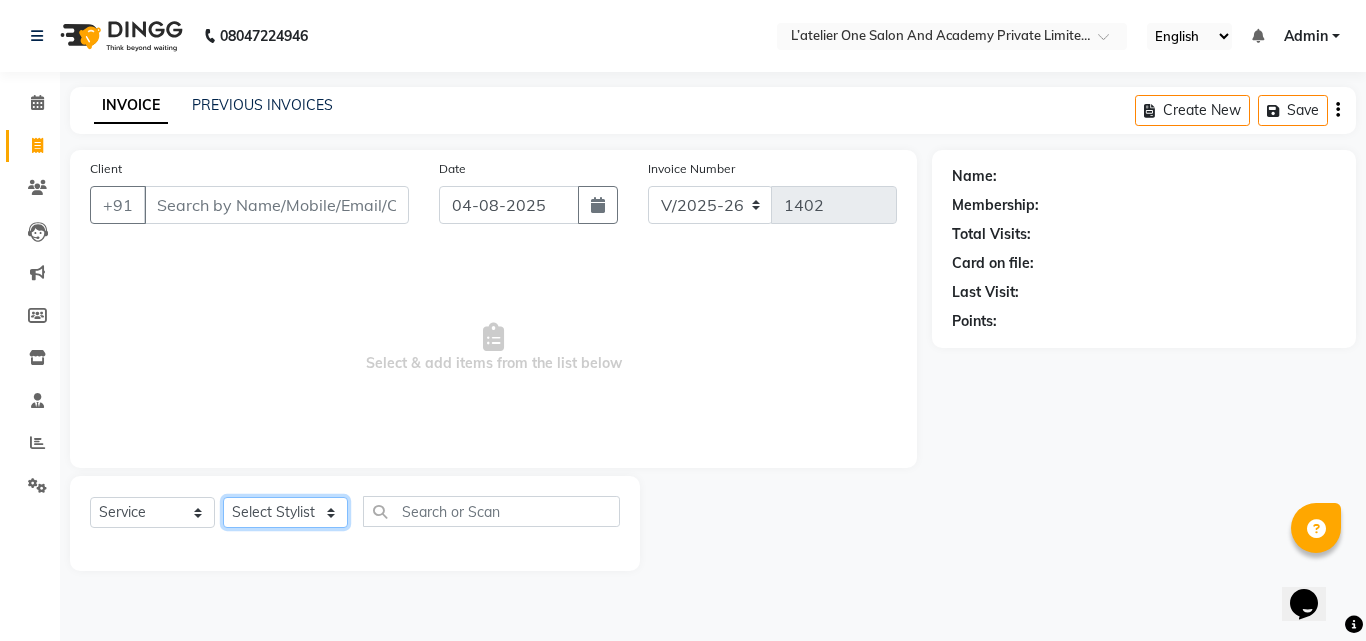 click on "Select Stylist Aditya Waykar Kiran  Manasi Rane Nivrutti Raut  Pramila Bodekar Ravi  Shubham Dhawale Sneha Verma Sonal Damai" 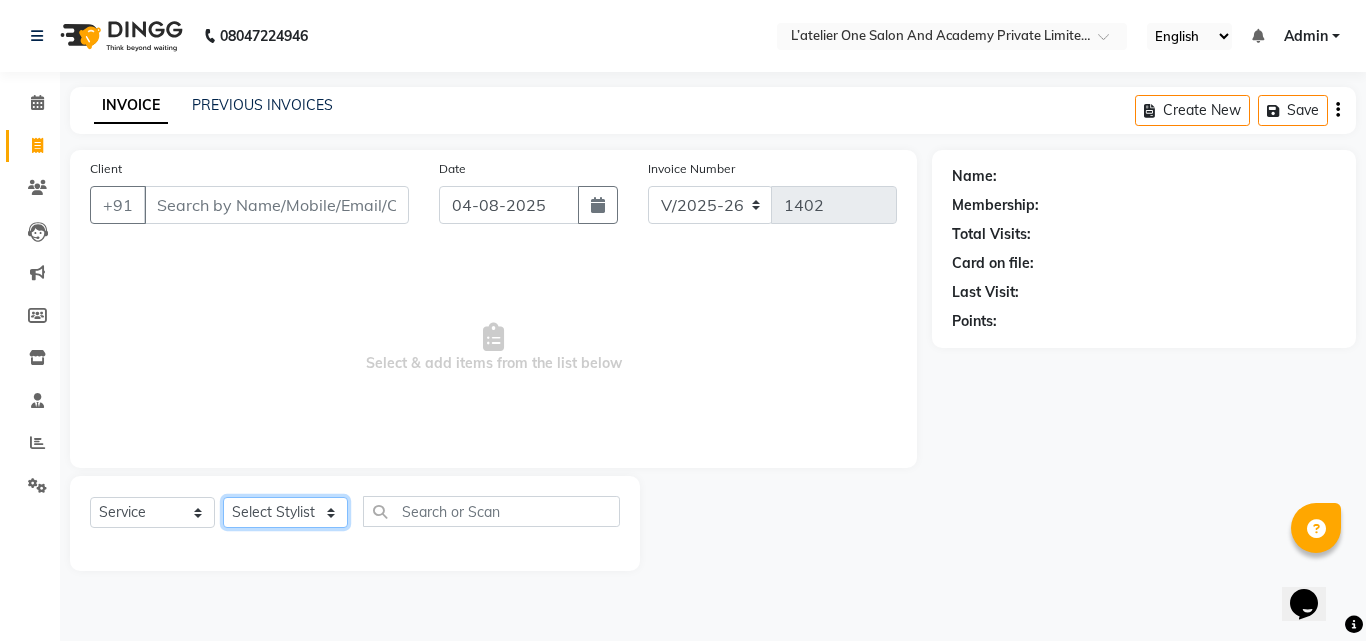select on "55369" 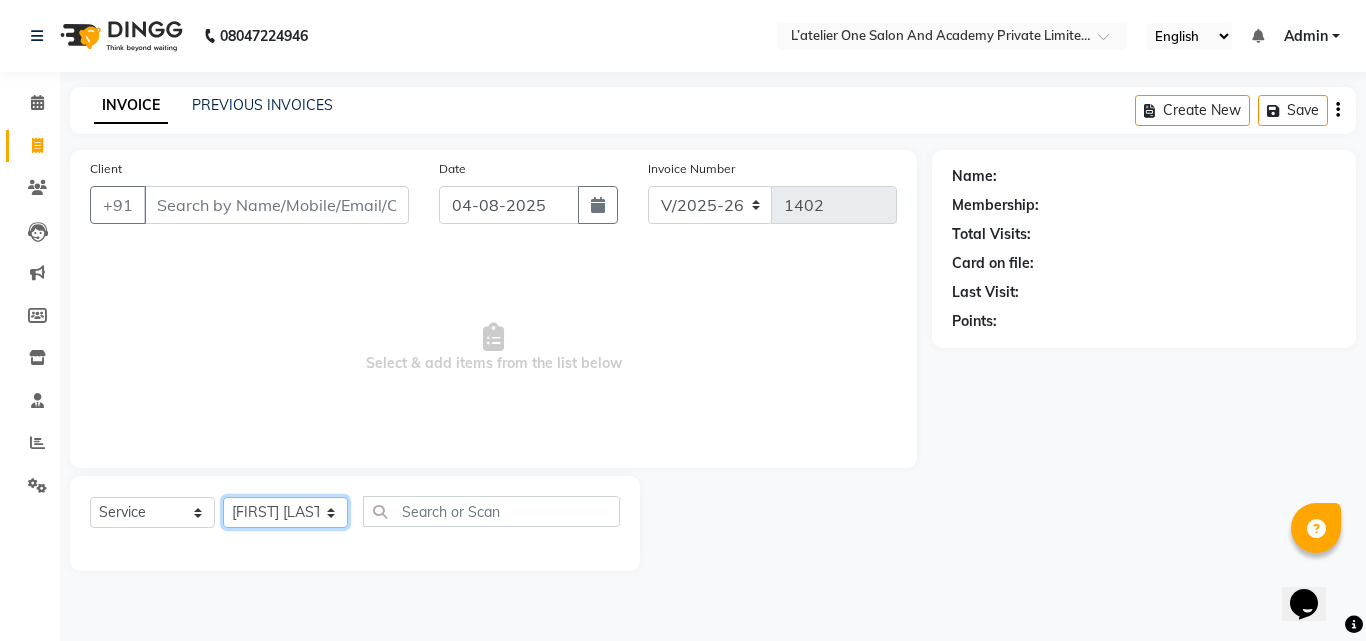 click on "Select Stylist Aditya Waykar Kiran  Manasi Rane Nivrutti Raut  Pramila Bodekar Ravi  Shubham Dhawale Sneha Verma Sonal Damai" 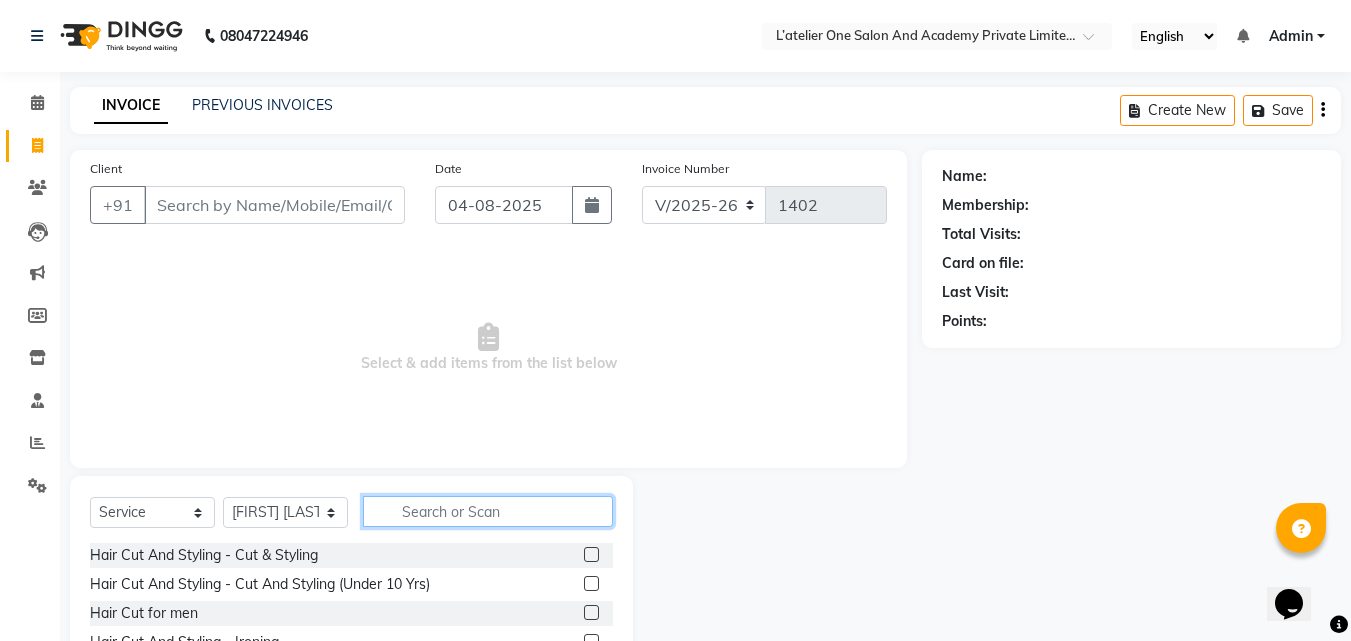 click 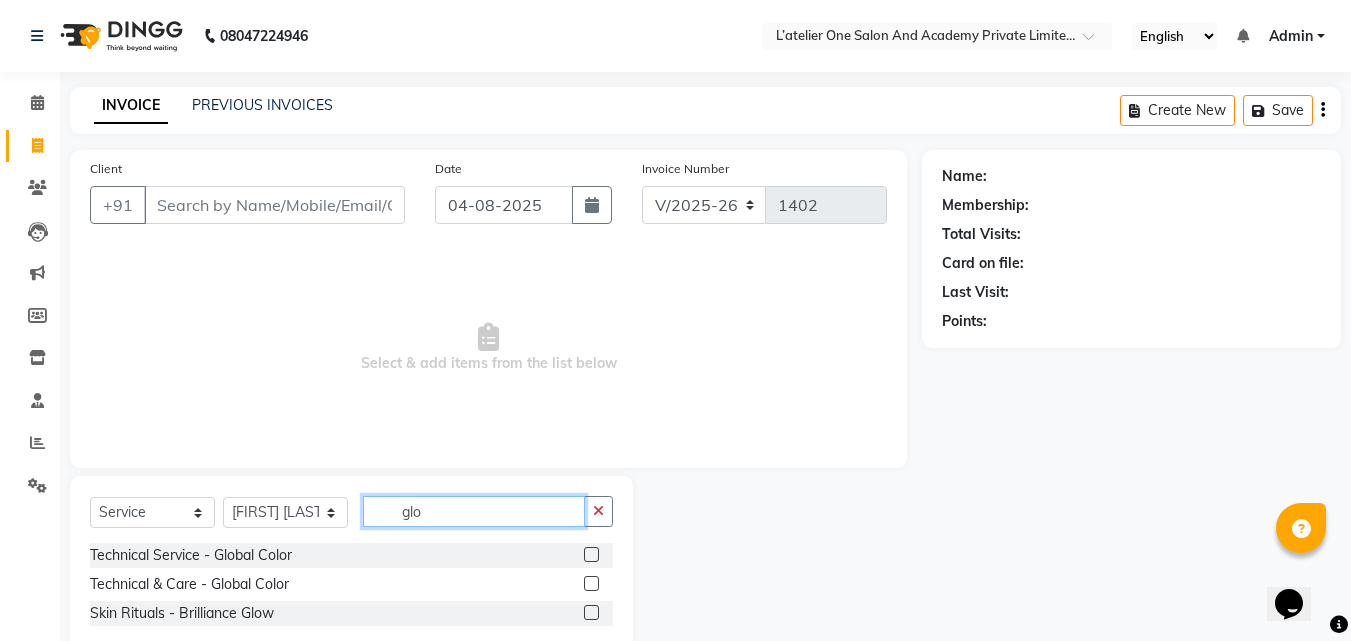 type on "glo" 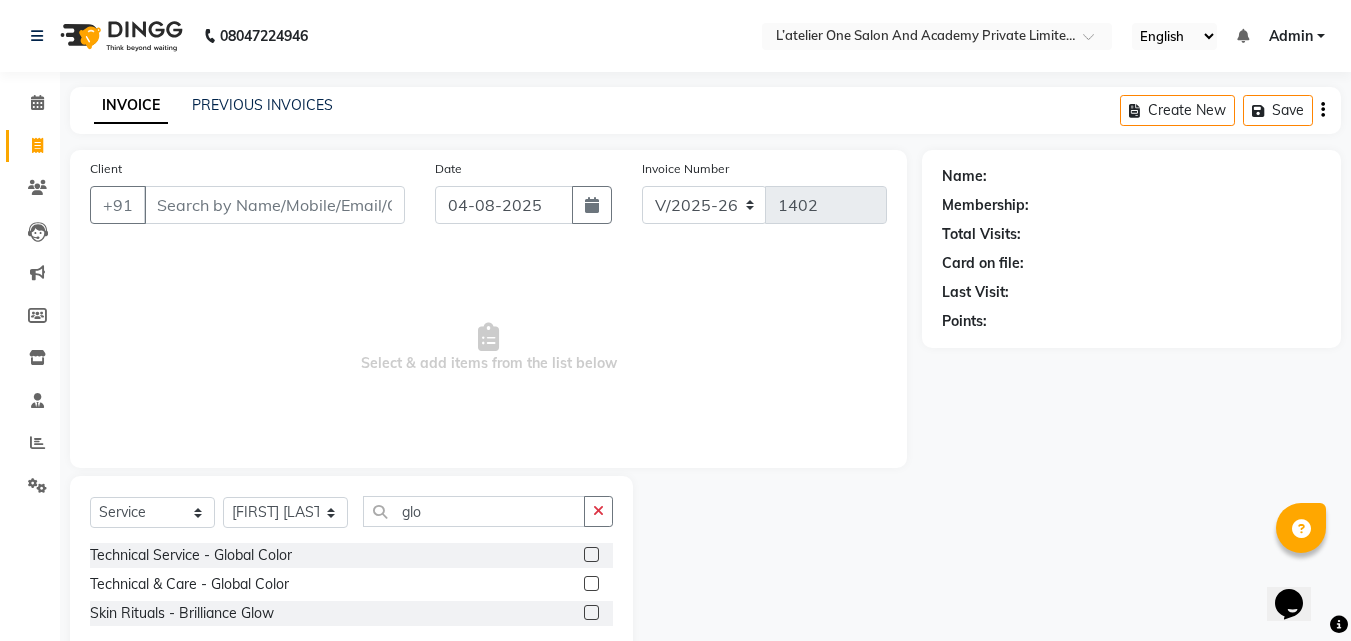 click 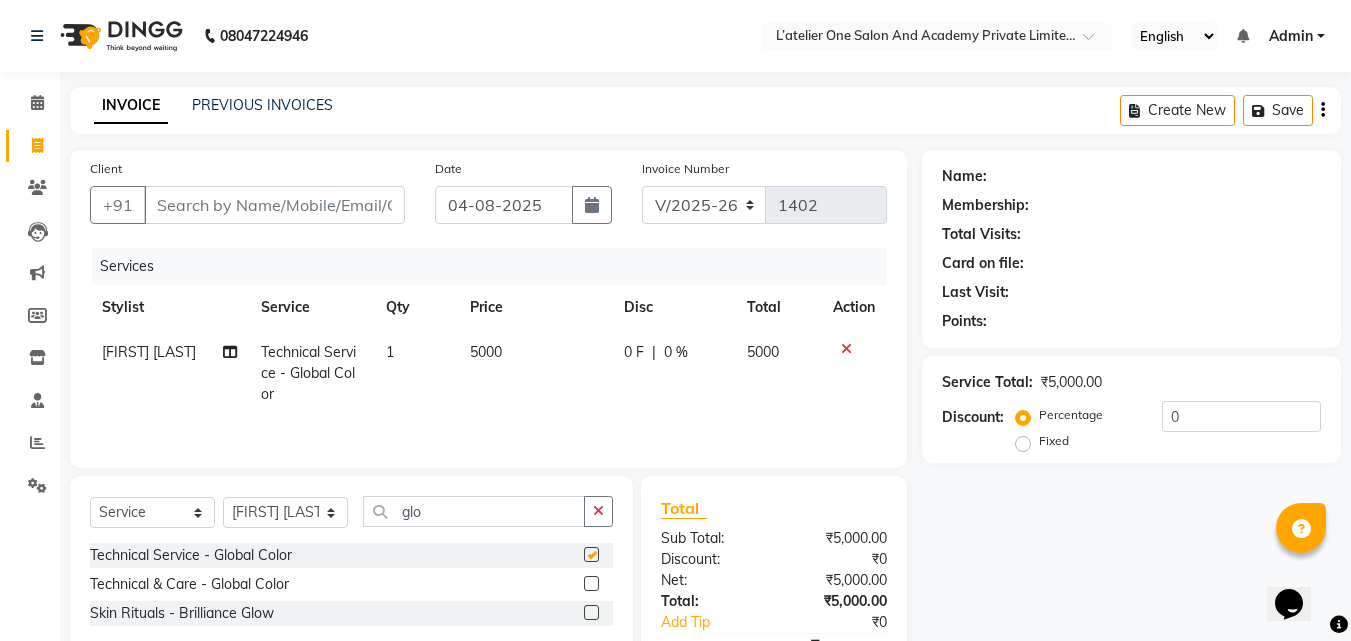 checkbox on "false" 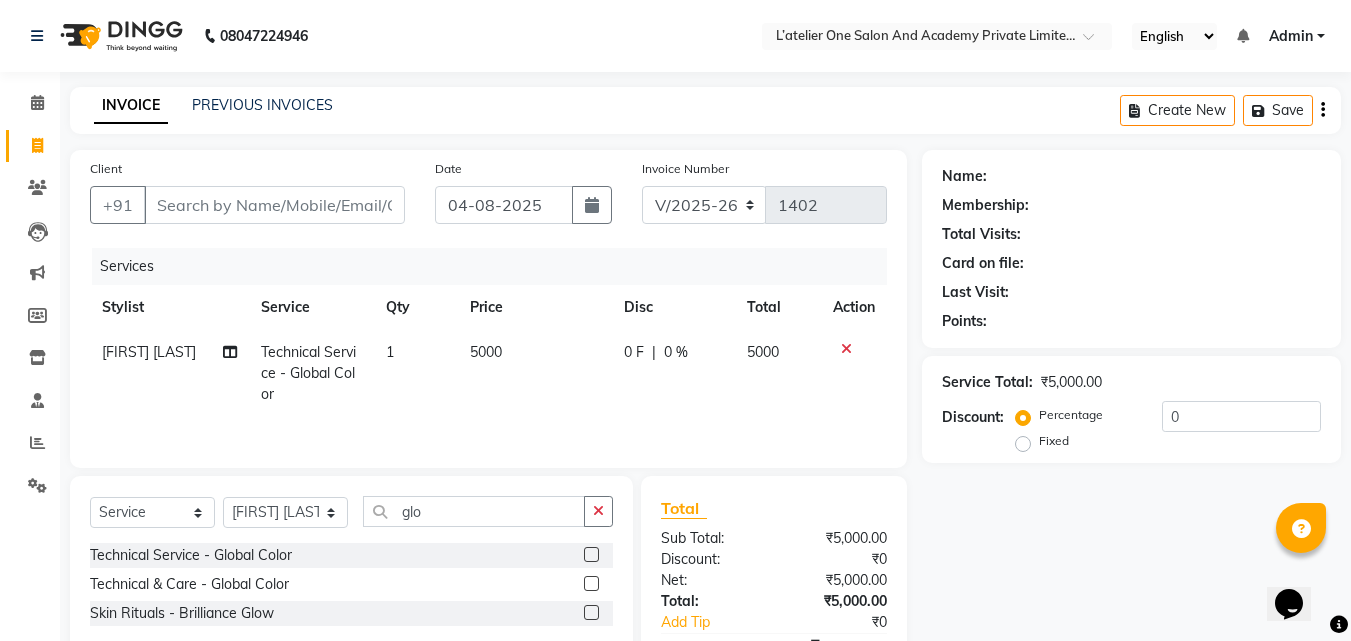 click on "5000" 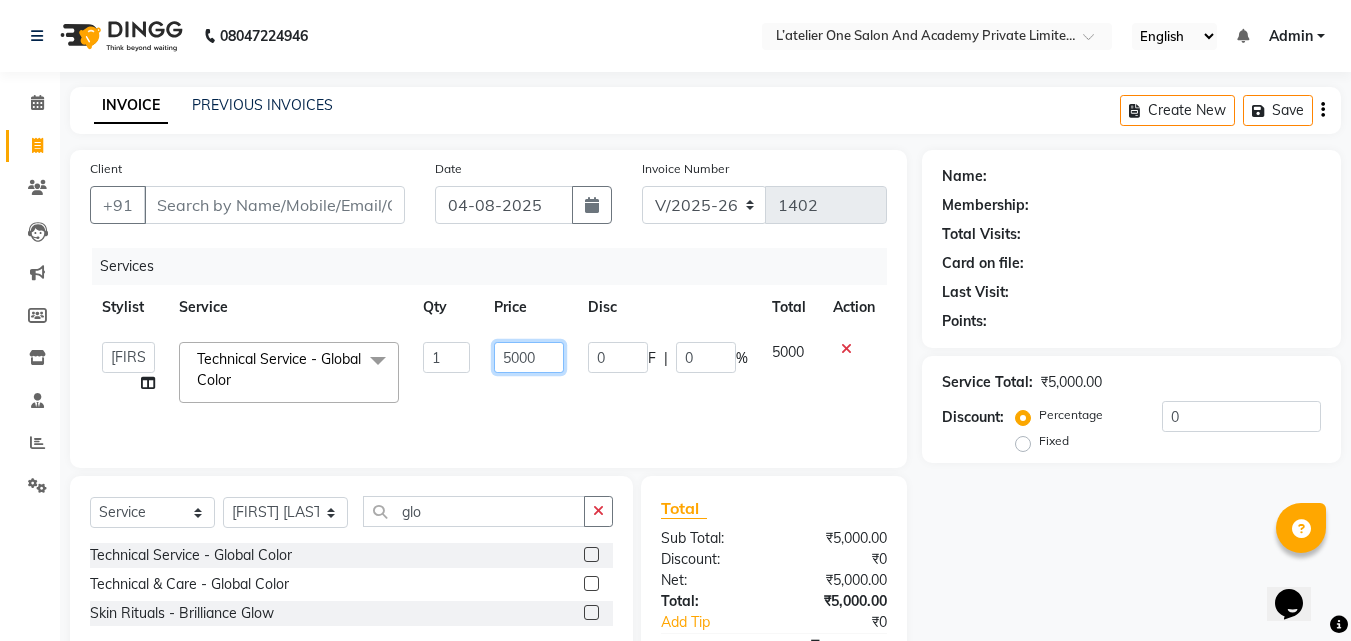 click on "5000" 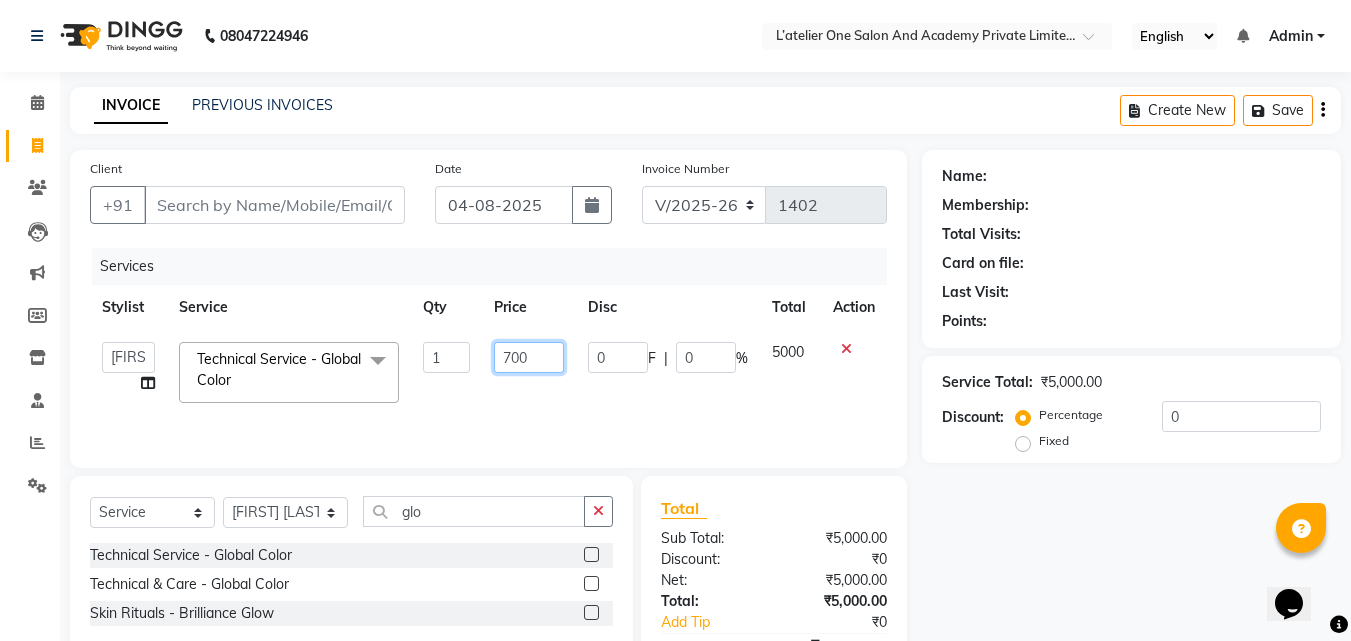 type on "7000" 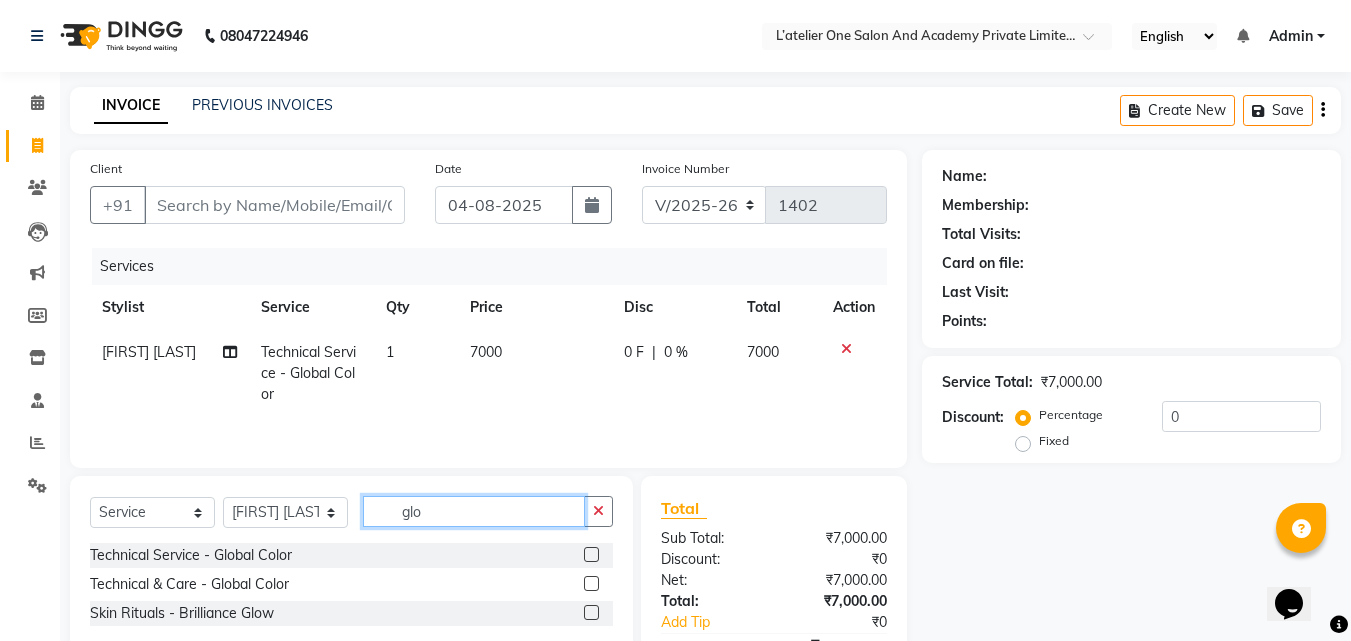 click on "glo" 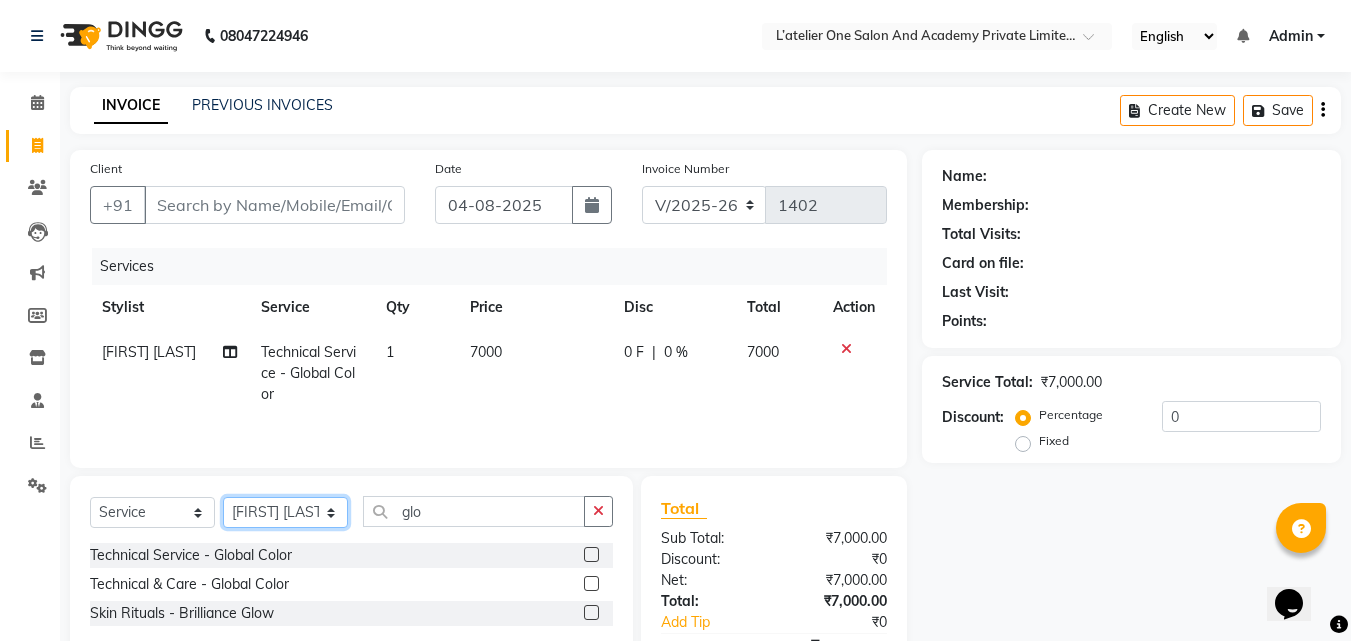click on "Select Stylist Aditya Waykar Kiran  Manasi Rane Nivrutti Raut  Pramila Bodekar Ravi  Shubham Dhawale Sneha Verma Sonal Damai" 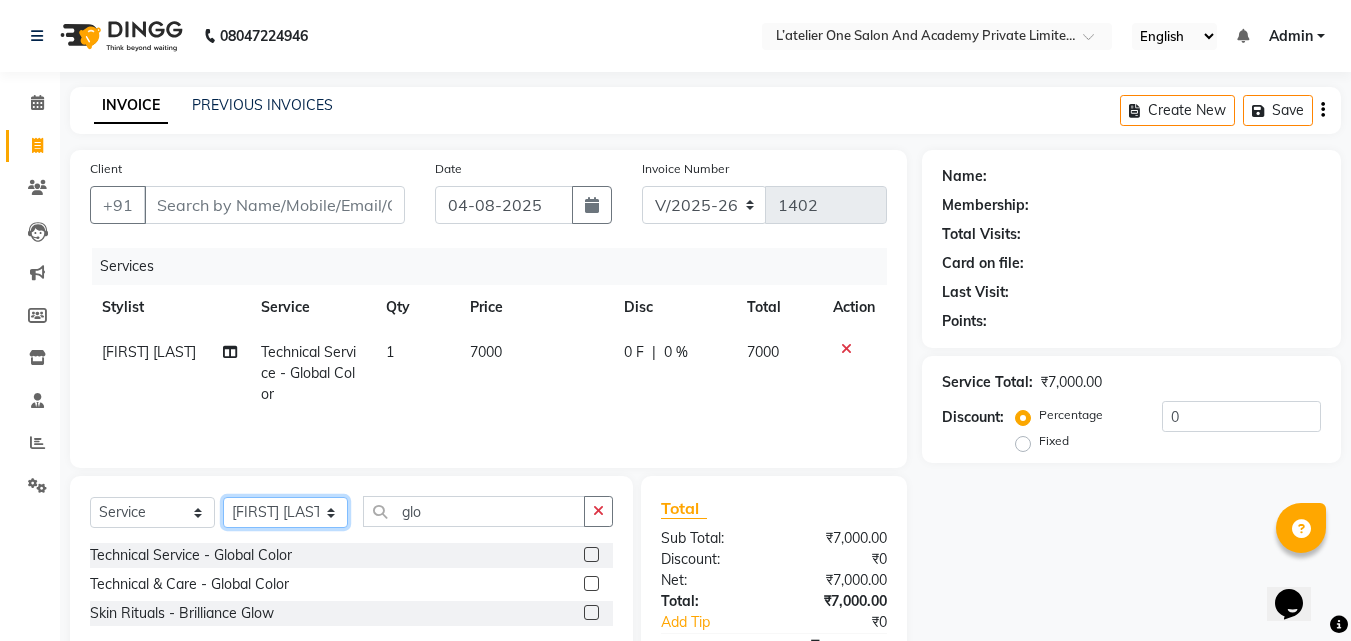 select on "69694" 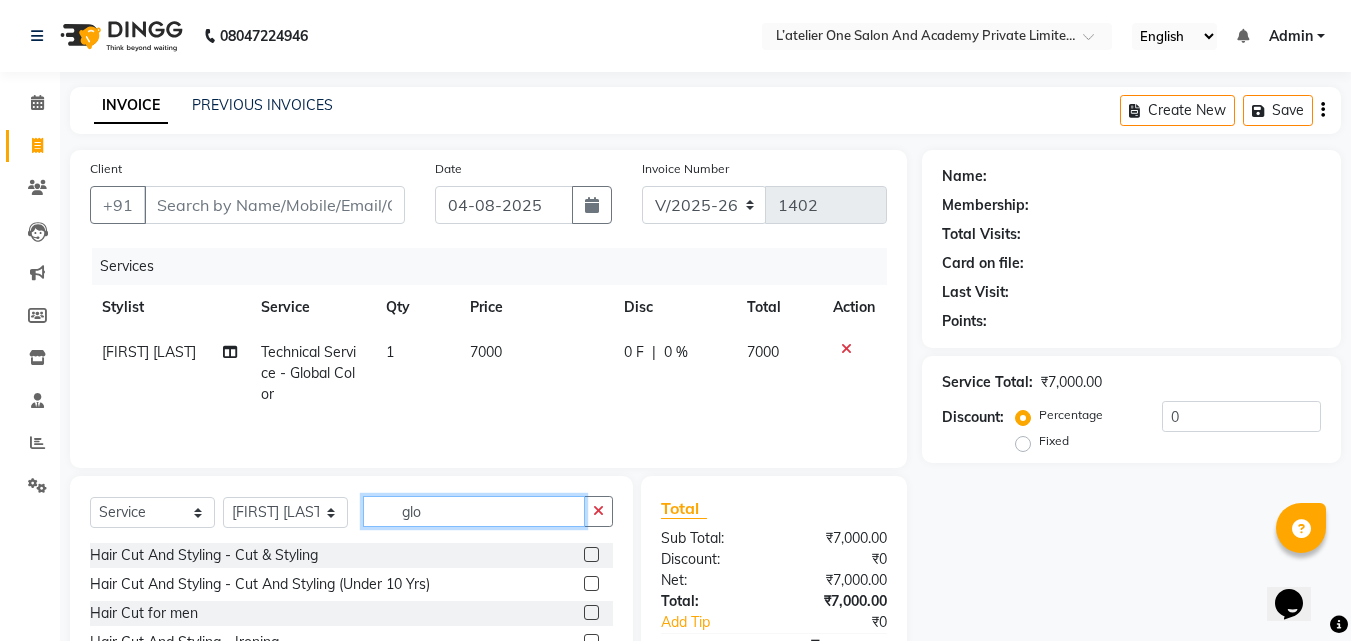 click on "glo" 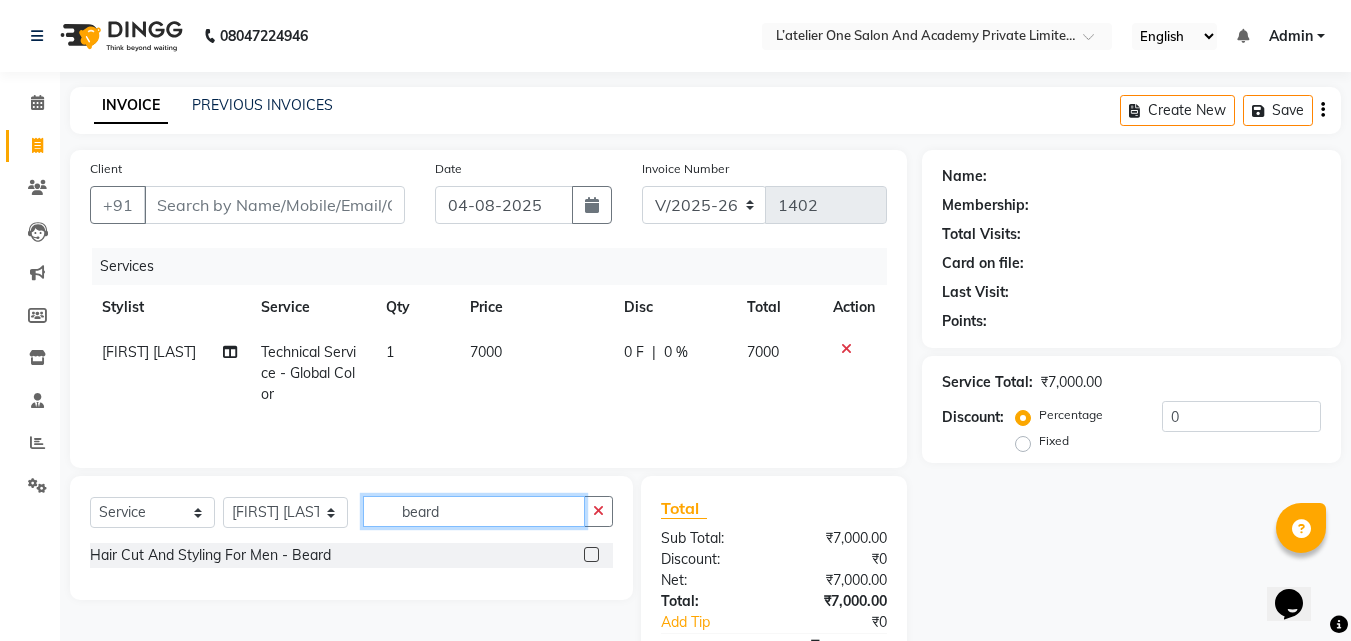 type on "beard" 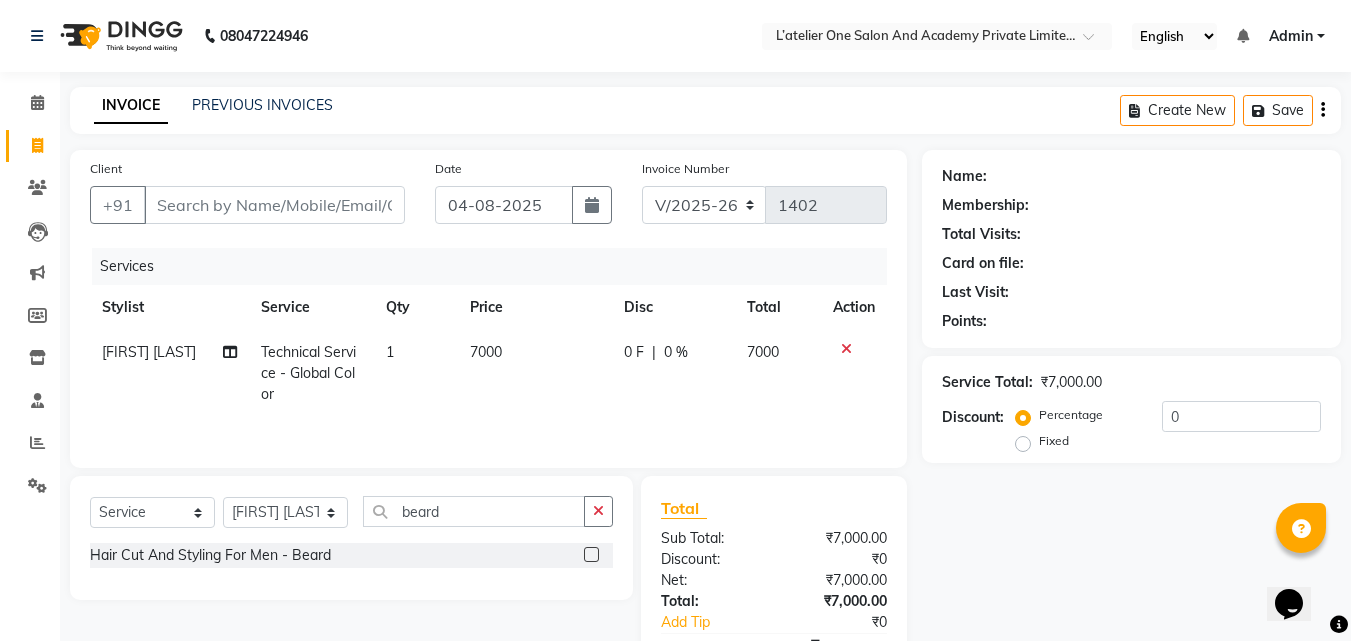 click 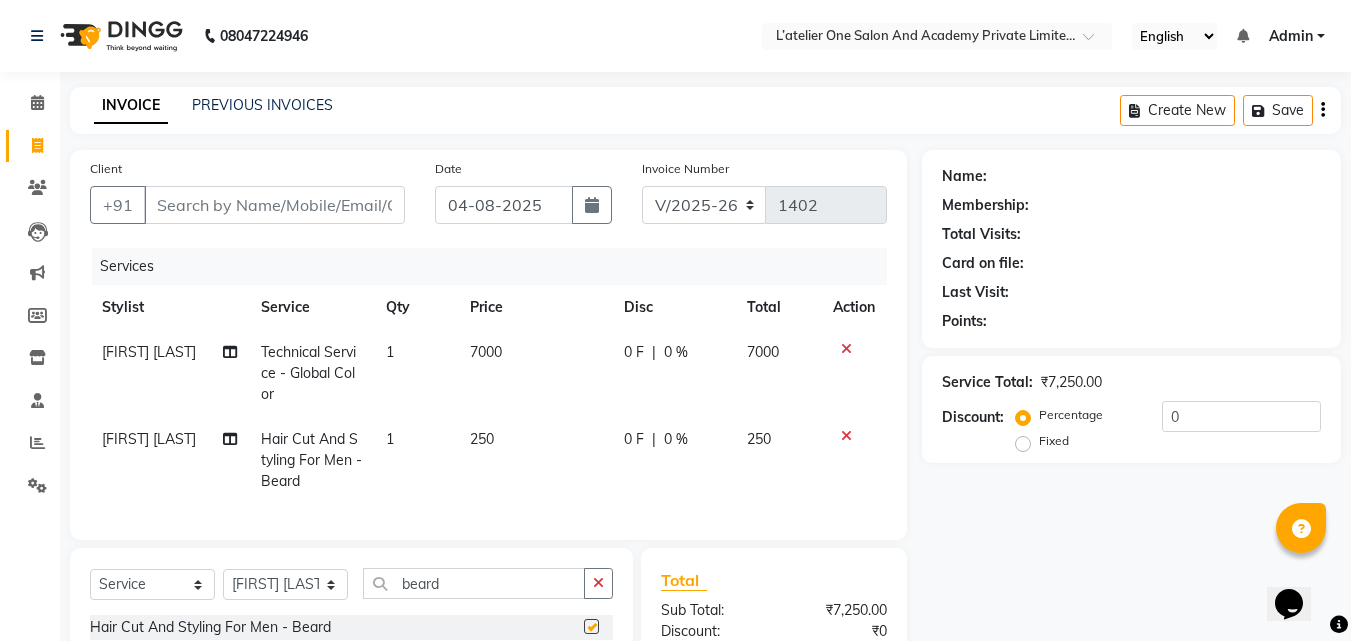 checkbox on "false" 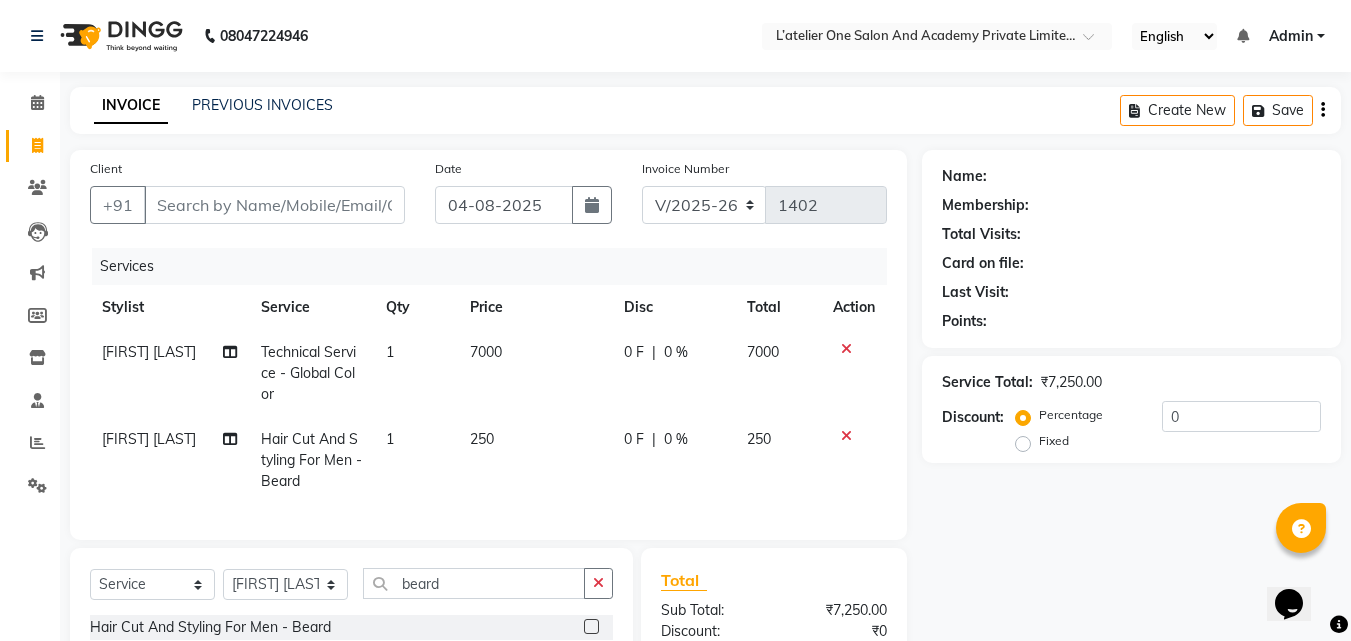 click on "250" 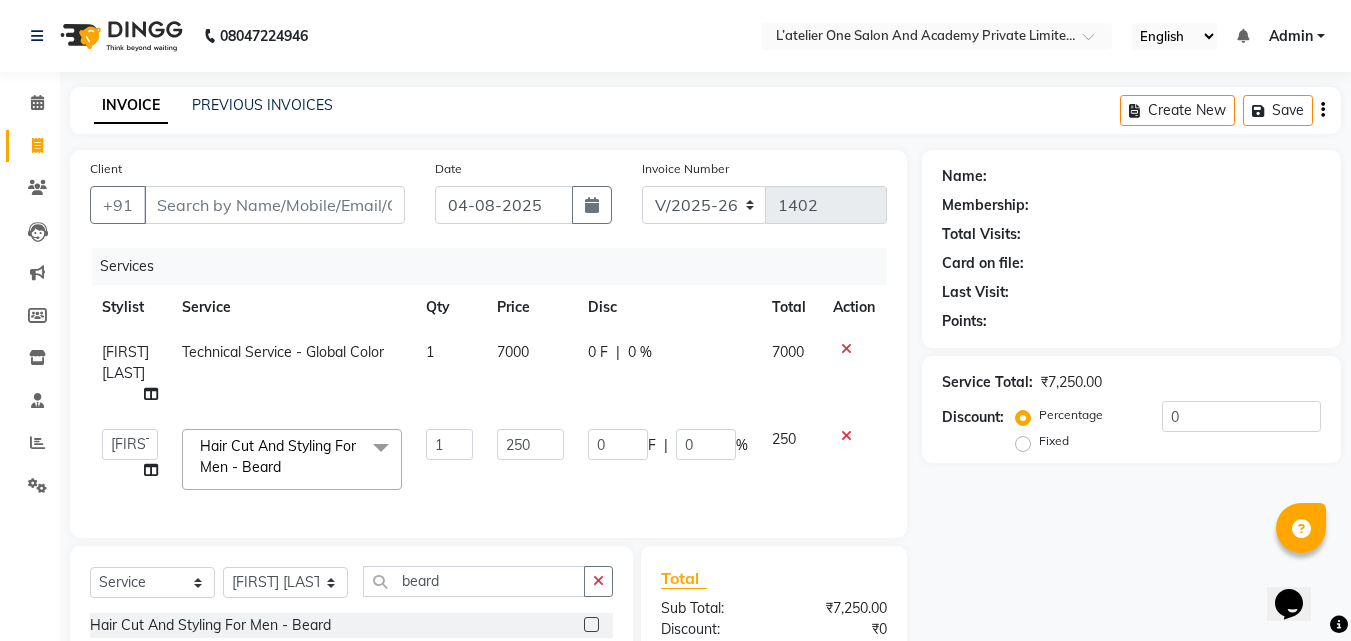 click on "250" 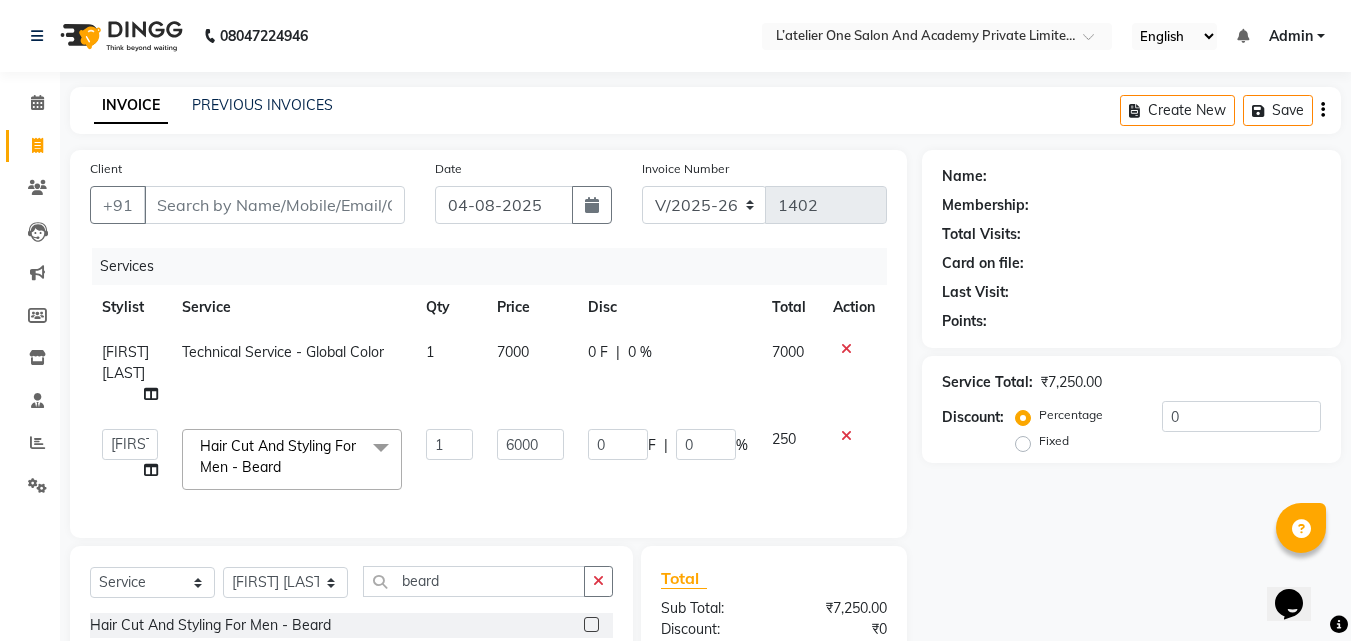 type on "600" 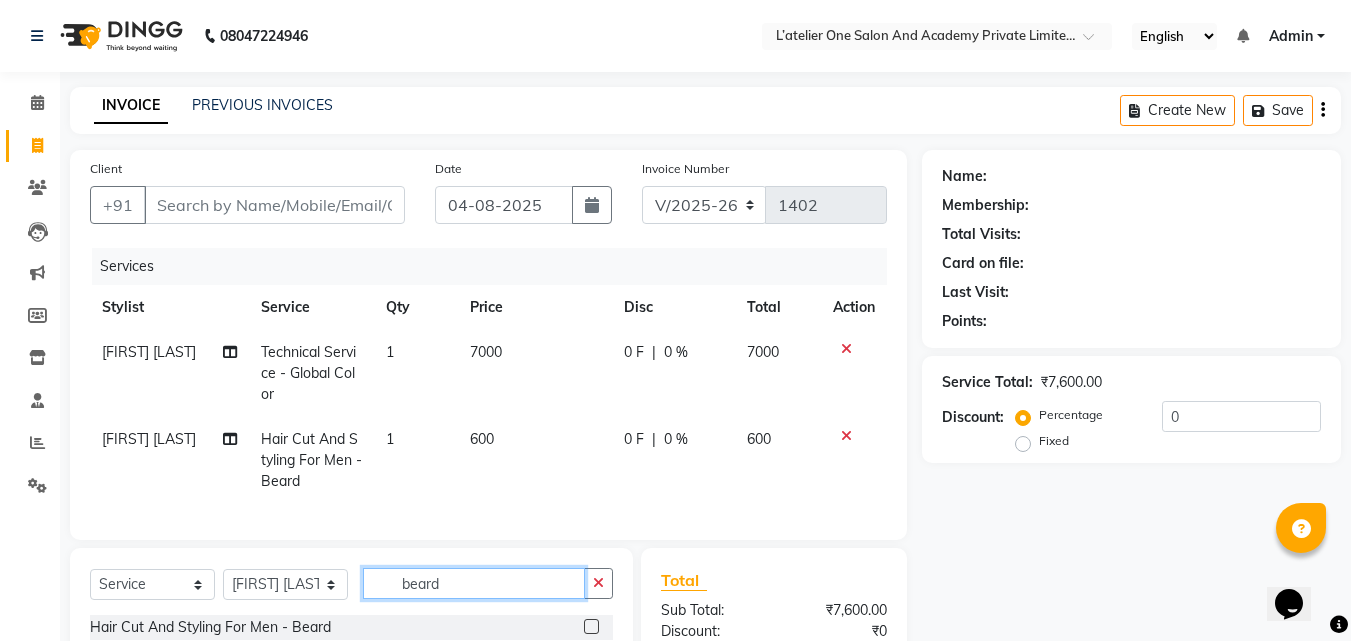 click on "beard" 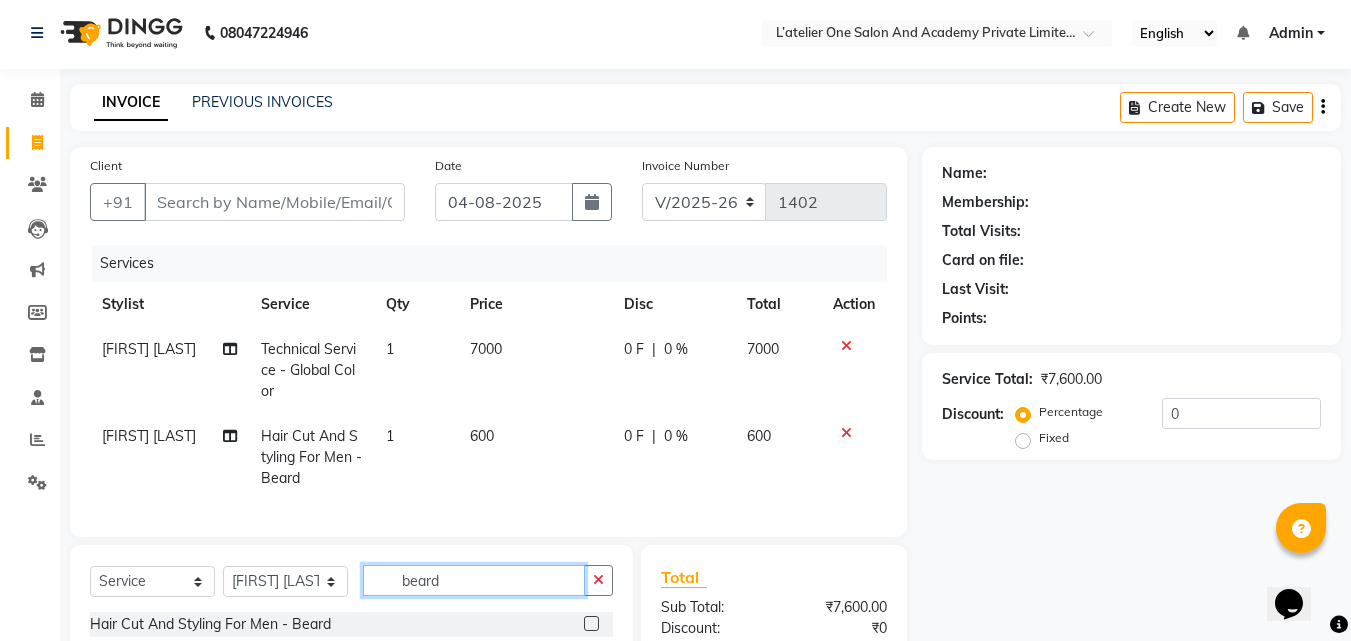scroll, scrollTop: 4, scrollLeft: 0, axis: vertical 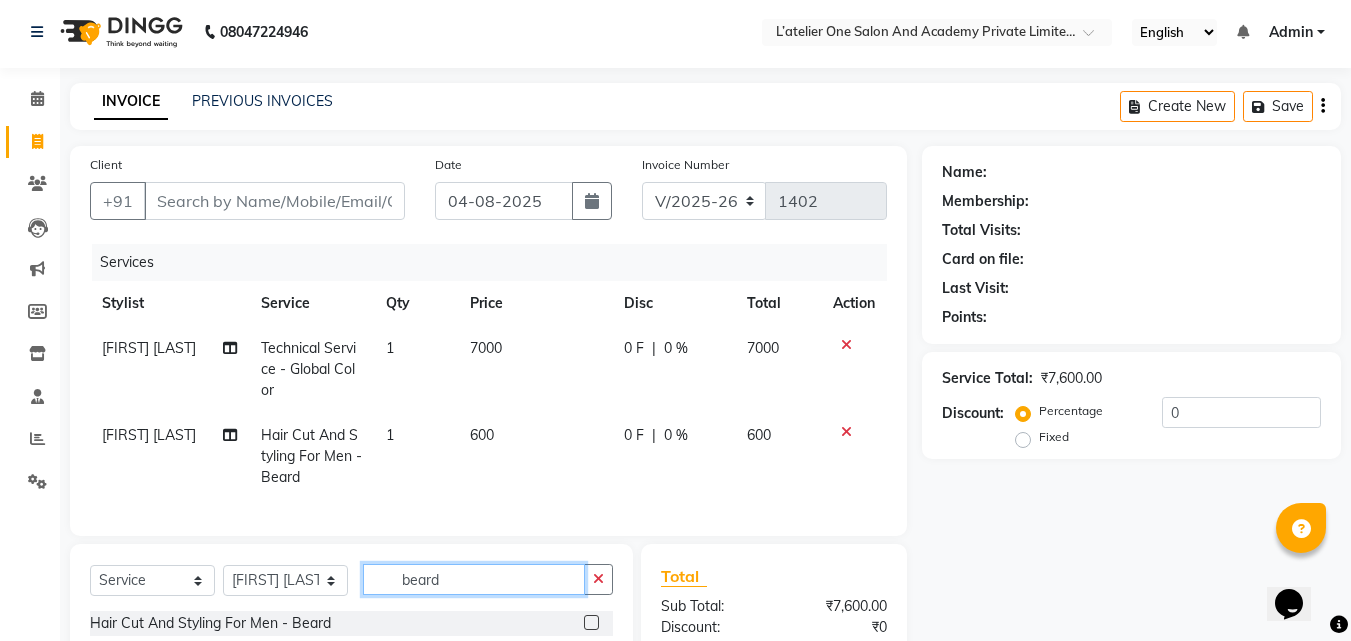 click on "beard" 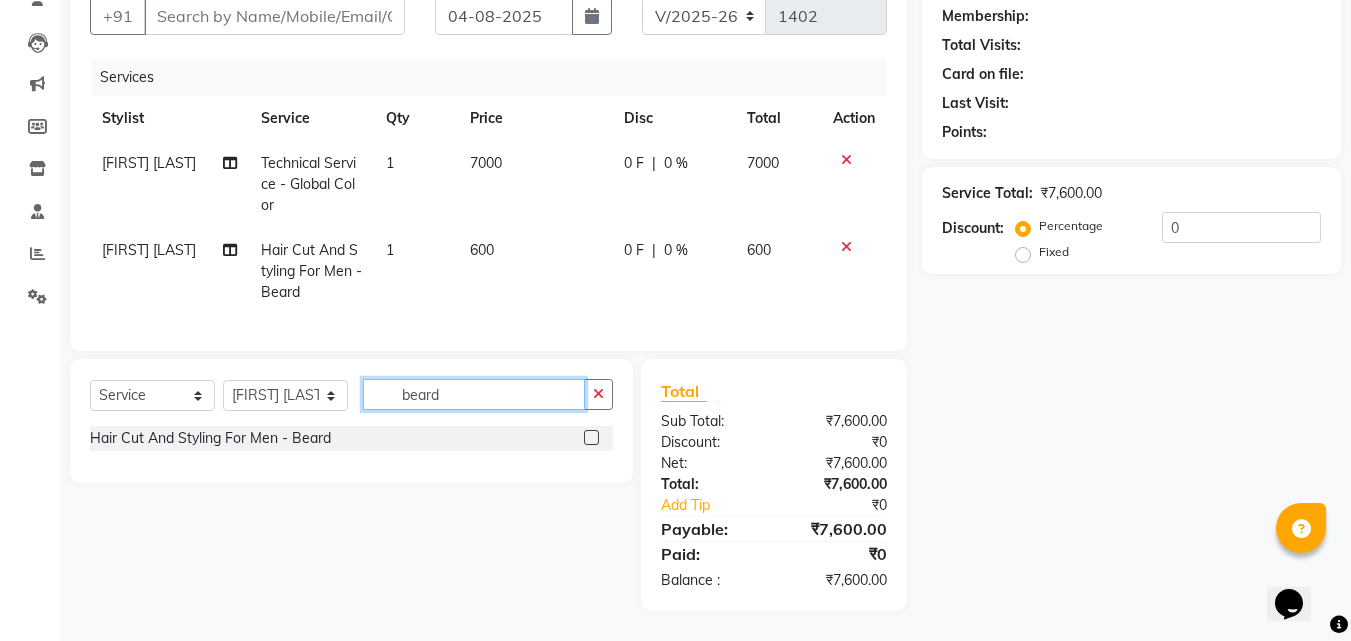 scroll, scrollTop: 204, scrollLeft: 0, axis: vertical 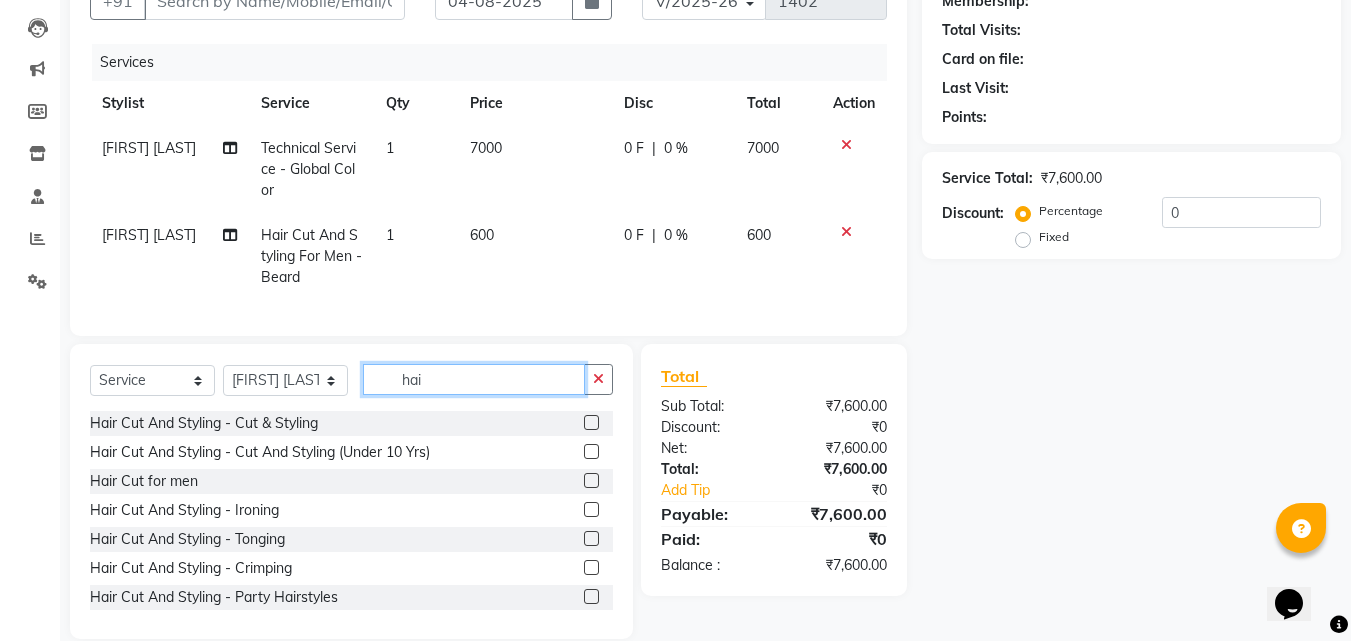 type on "hai" 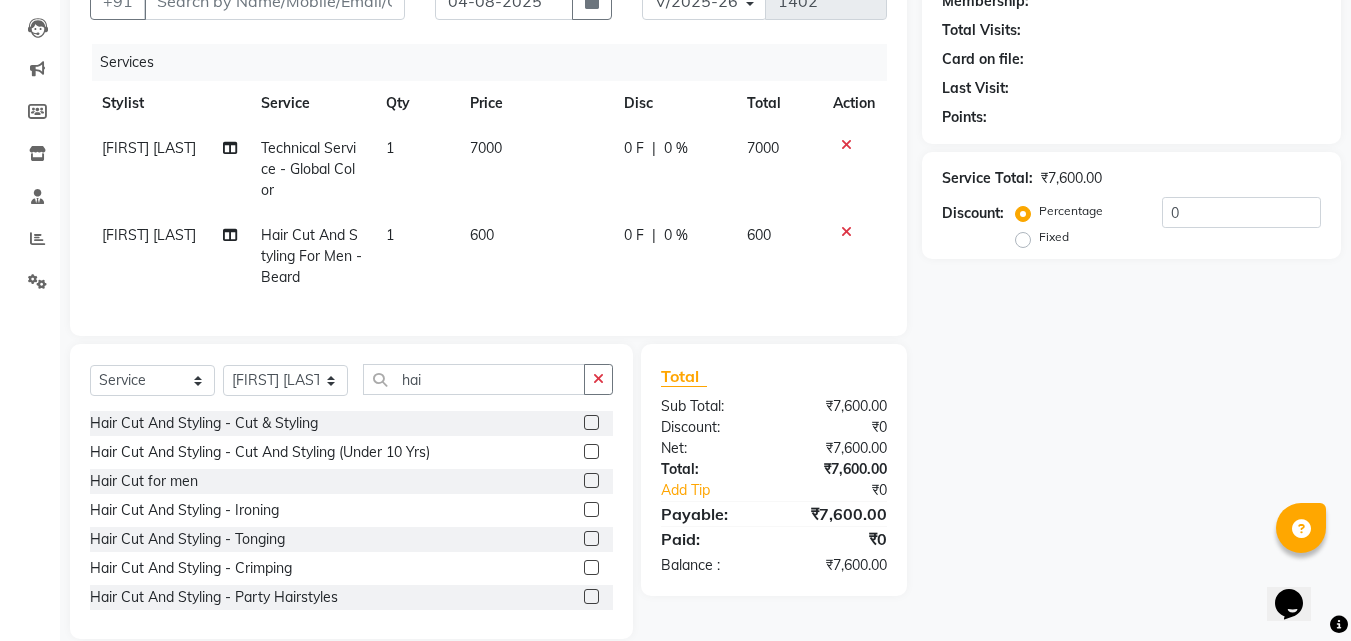 click 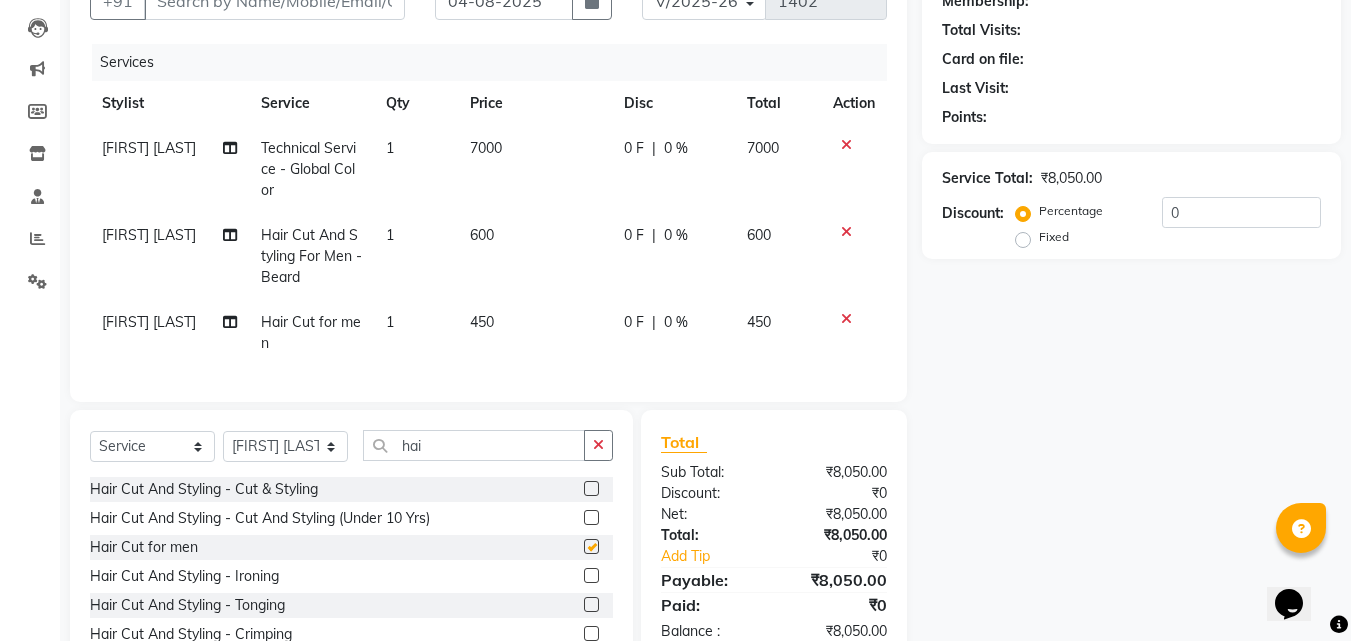 checkbox on "false" 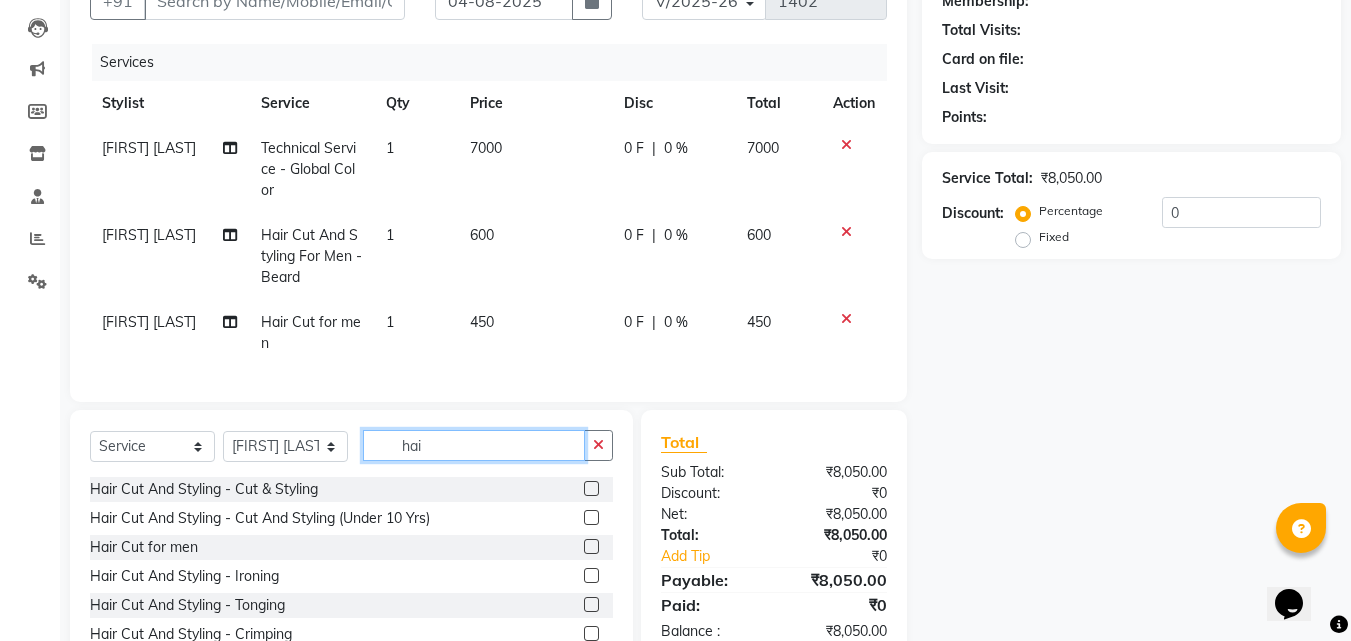 click on "hai" 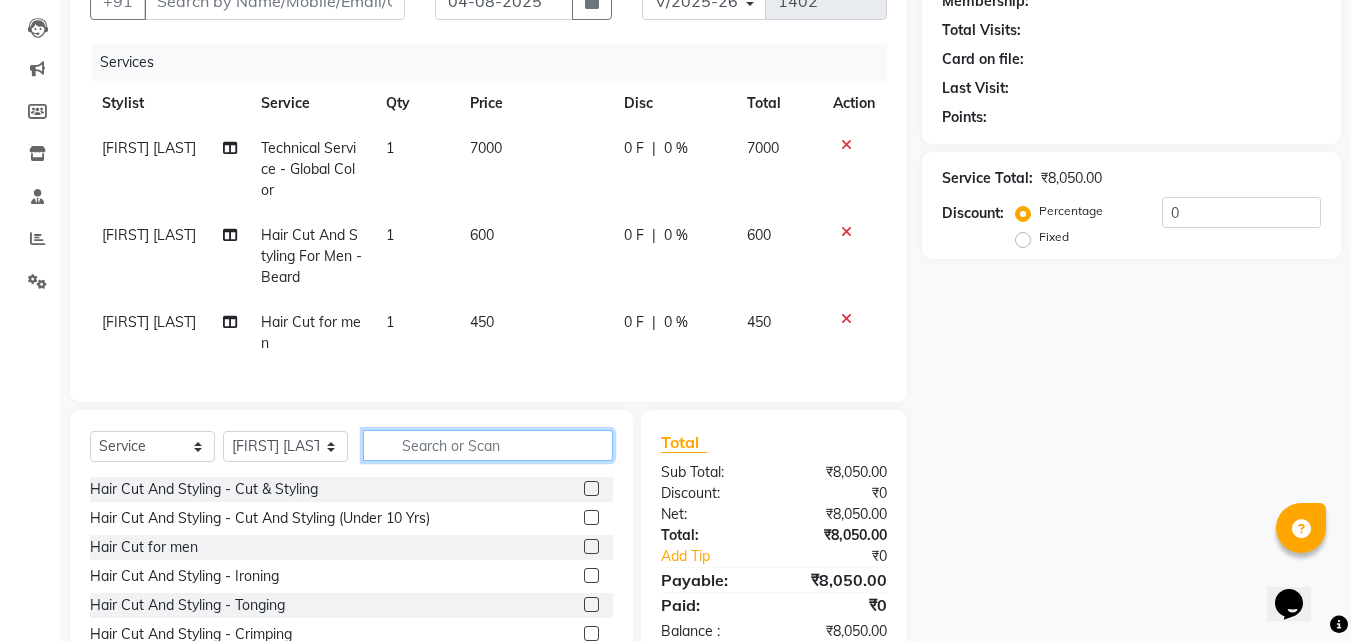 type 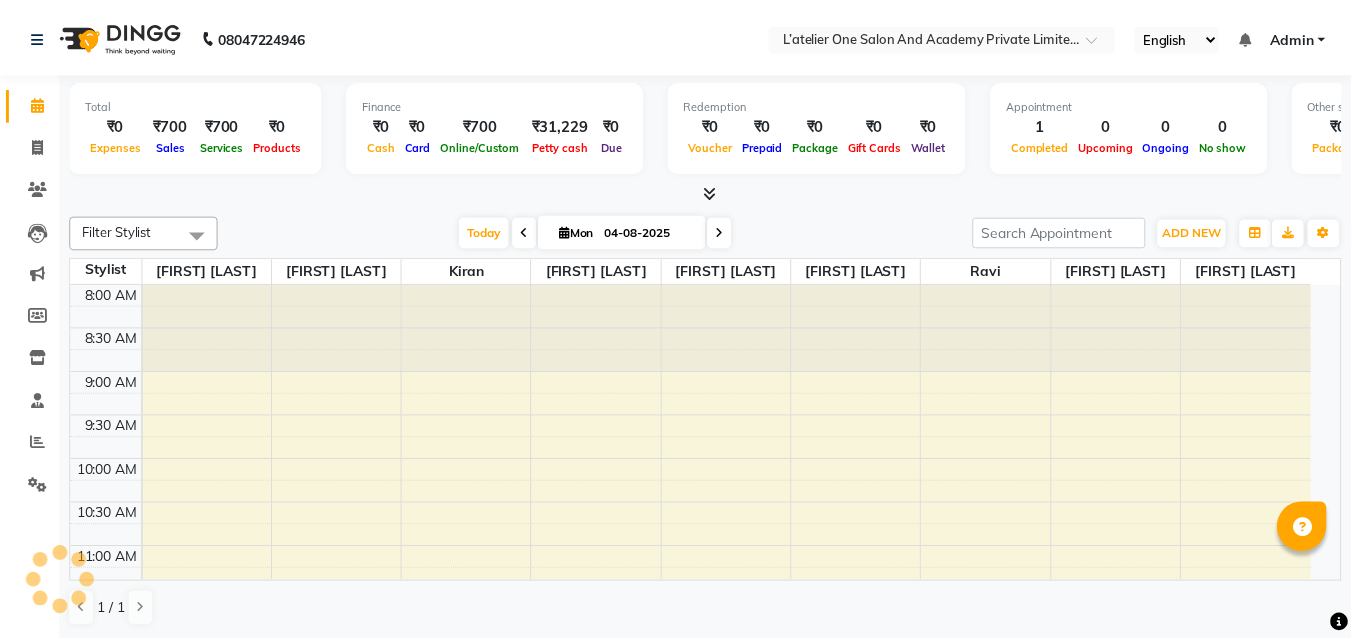 scroll, scrollTop: 0, scrollLeft: 0, axis: both 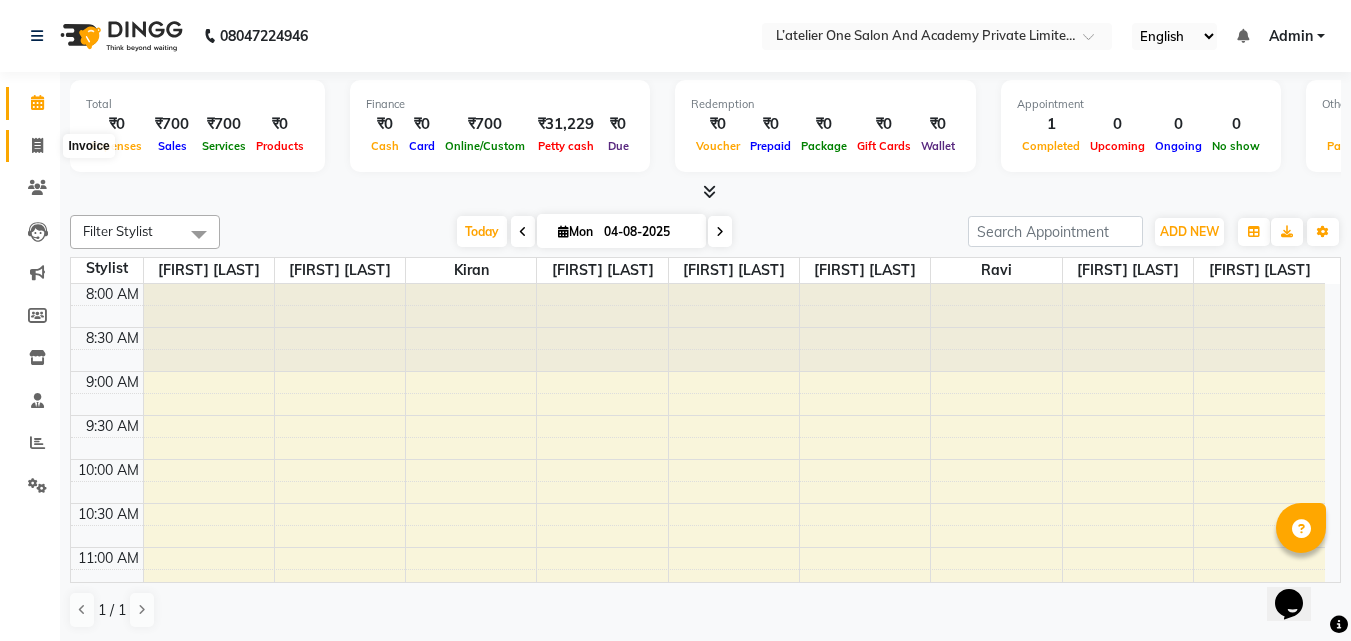 click 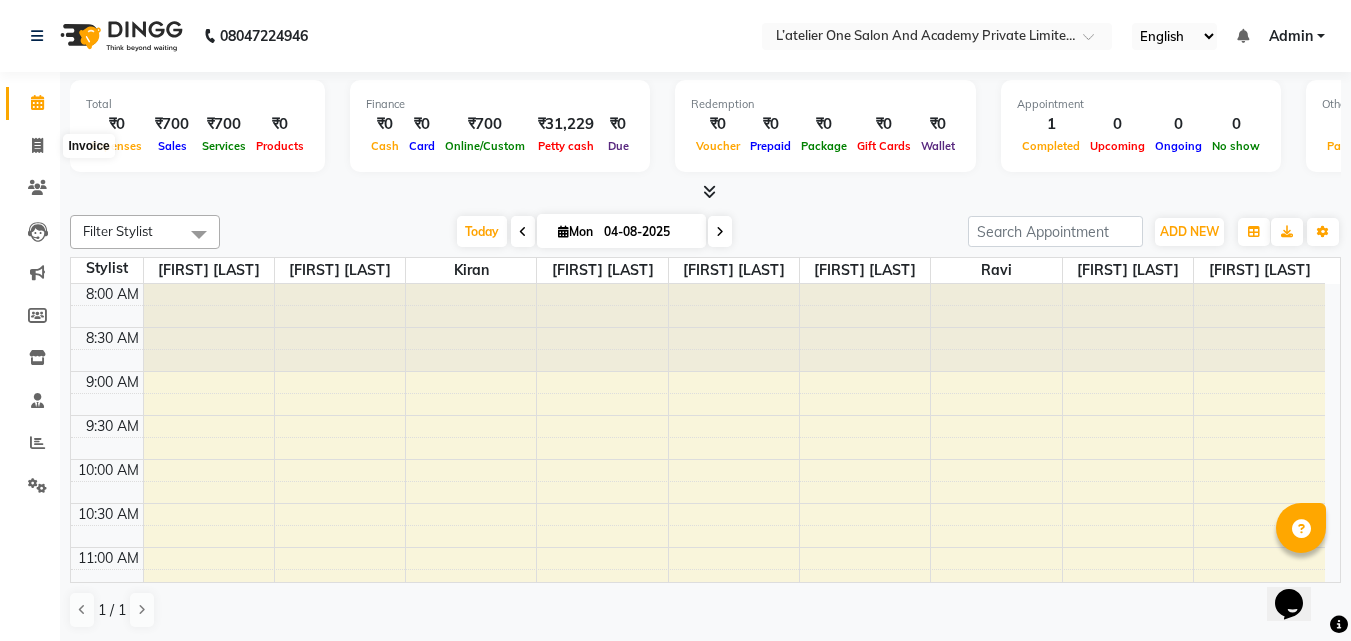 select on "6939" 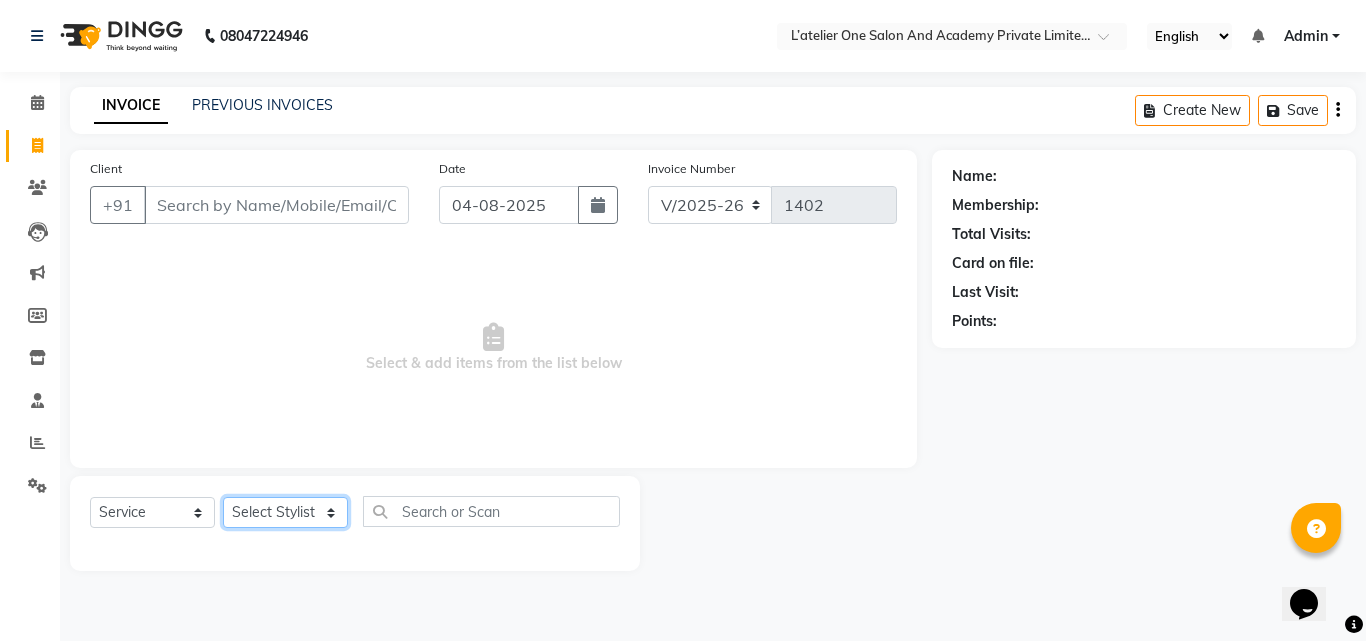 click on "Select Stylist Aditya Waykar Kiran  Manasi Rane Nivrutti Raut  Pramila Bodekar Ravi  Shubham Dhawale Sneha Verma Sonal Damai" 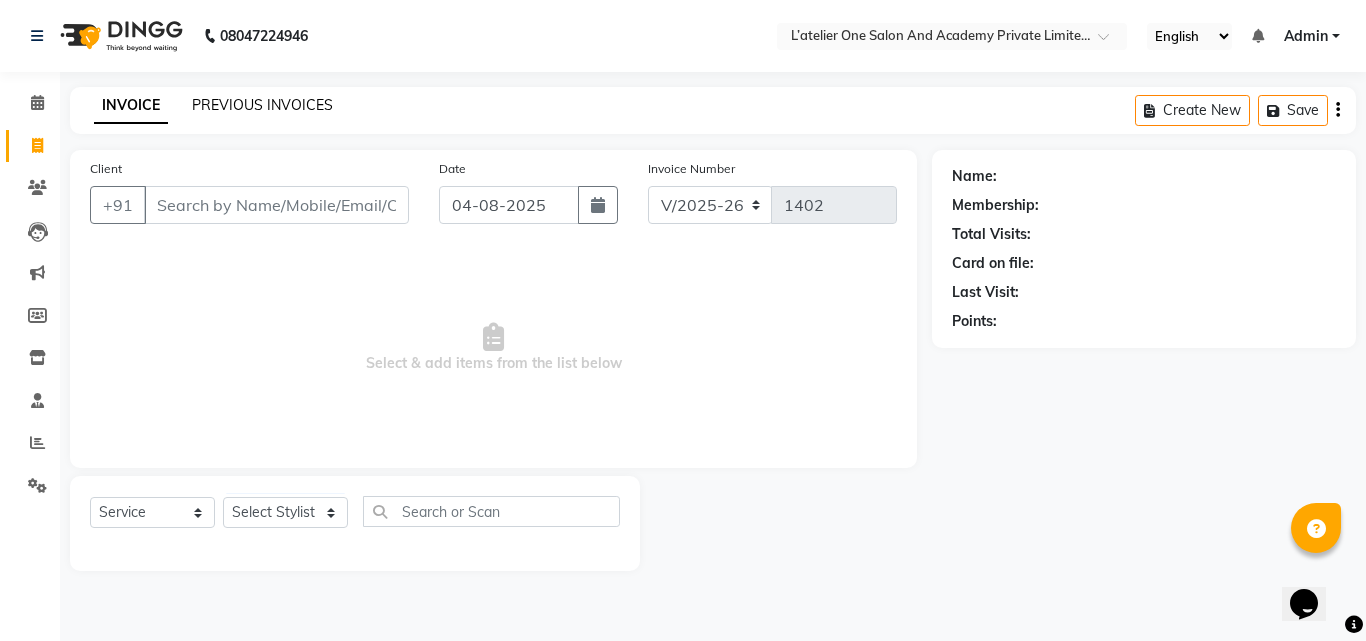 click on "PREVIOUS INVOICES" 